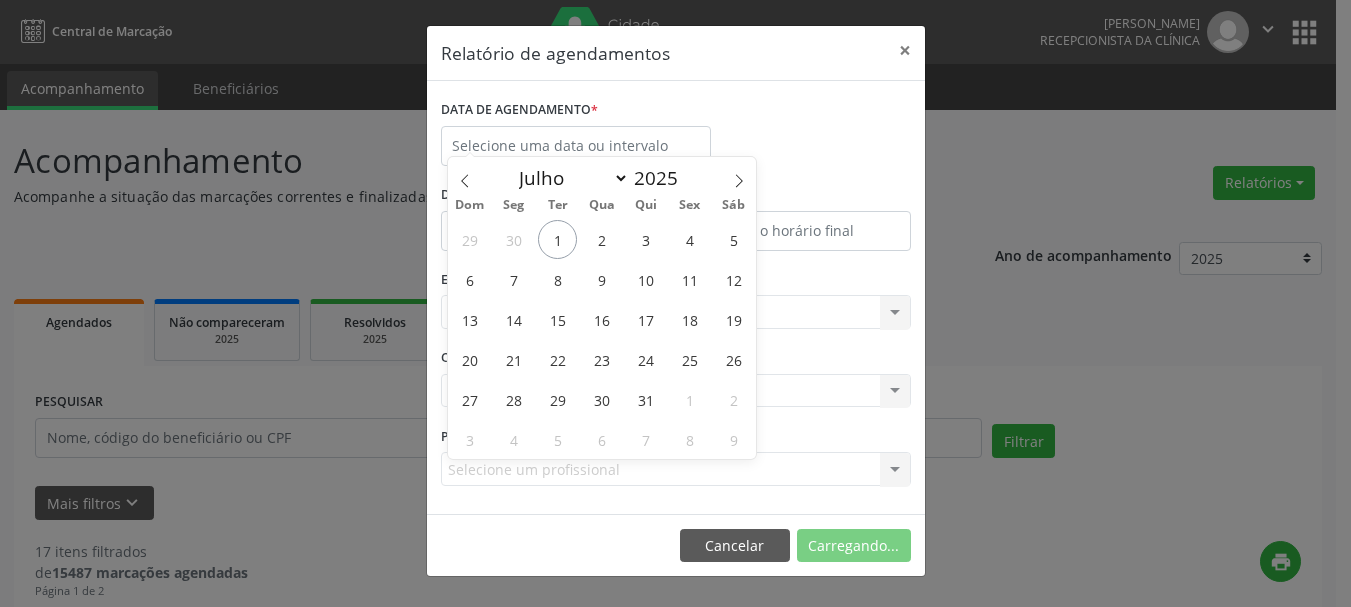 select on "6" 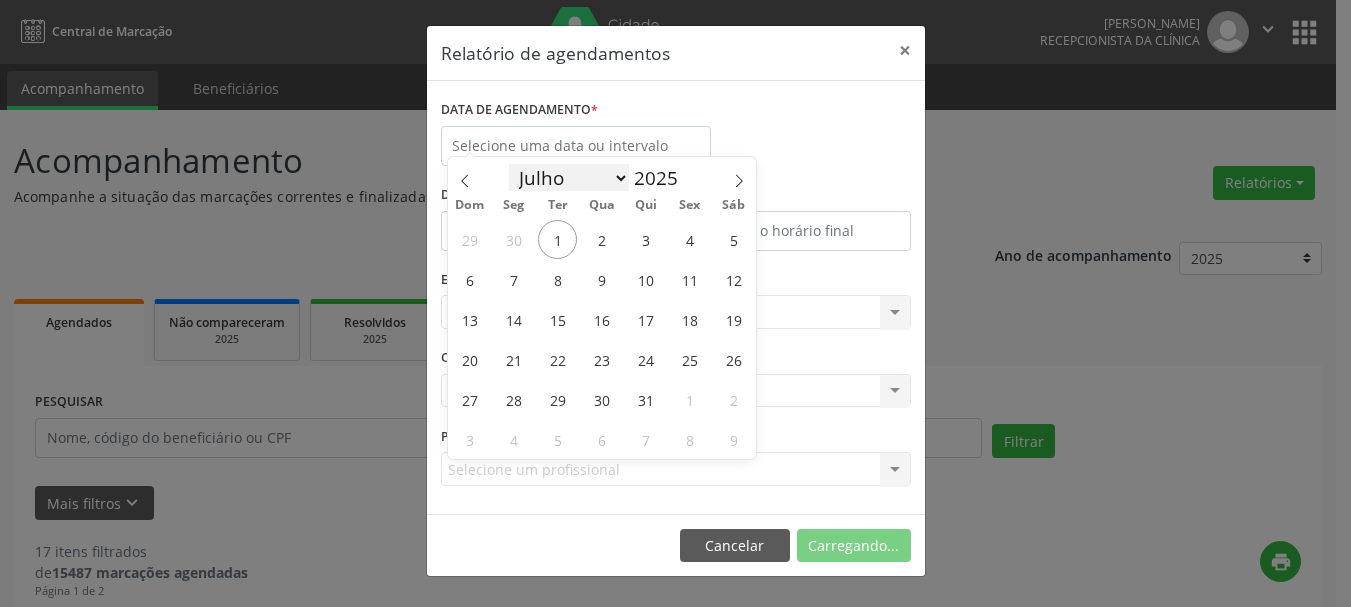 click on "Janeiro Fevereiro Março Abril Maio Junho Julho Agosto Setembro Outubro Novembro Dezembro" at bounding box center (569, 178) 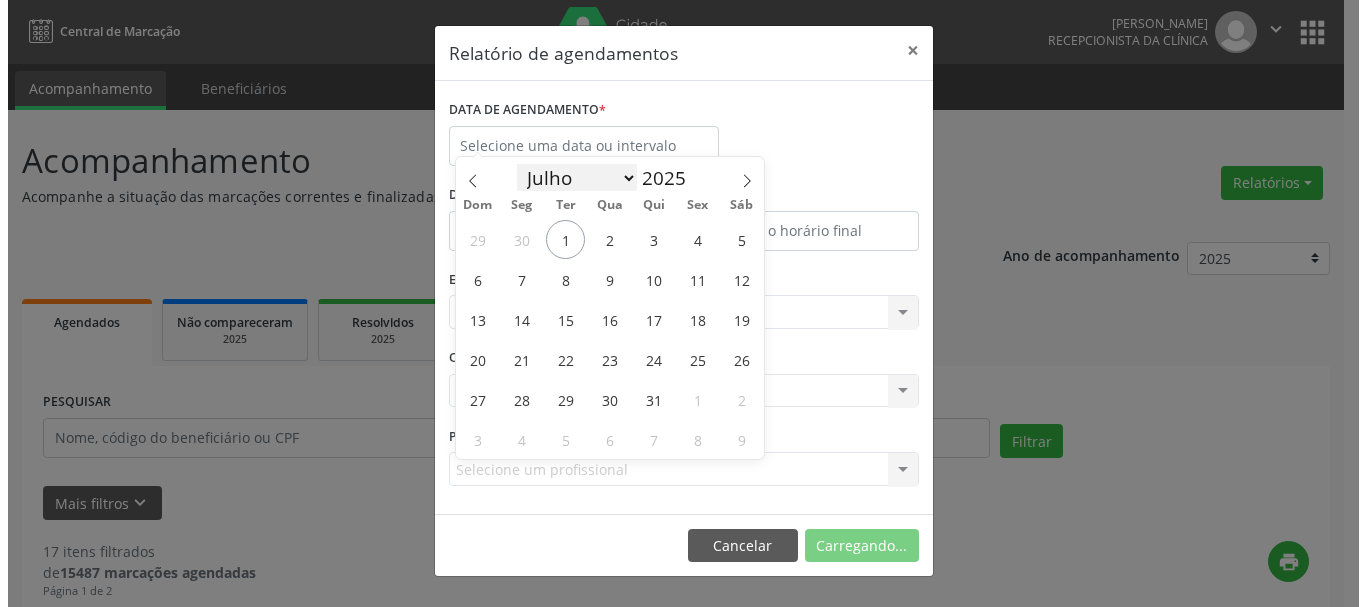 scroll, scrollTop: 0, scrollLeft: 0, axis: both 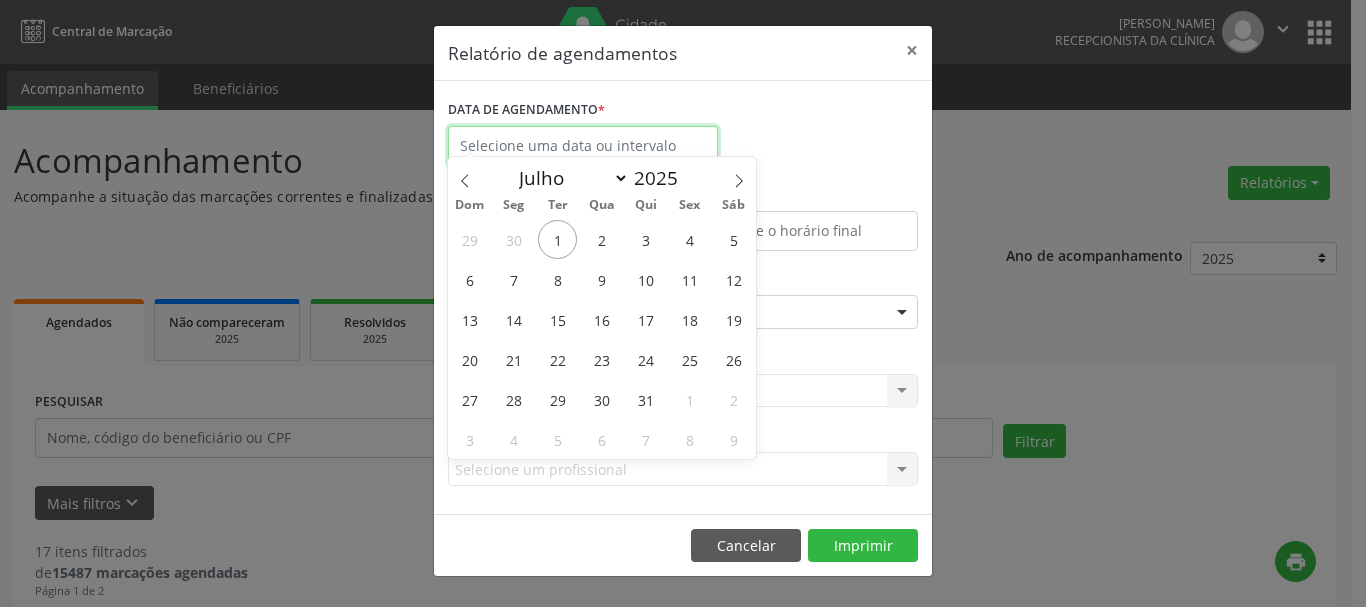 click at bounding box center (583, 146) 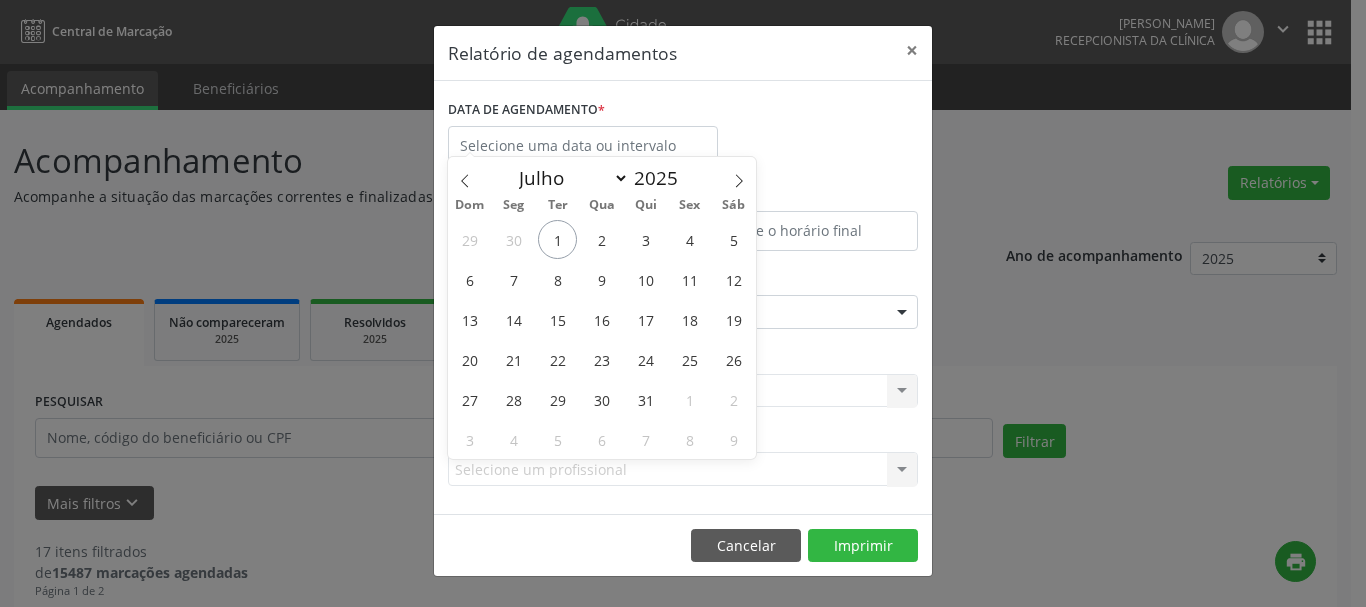 click on "DATA DE AGENDAMENTO
*" at bounding box center [683, 137] 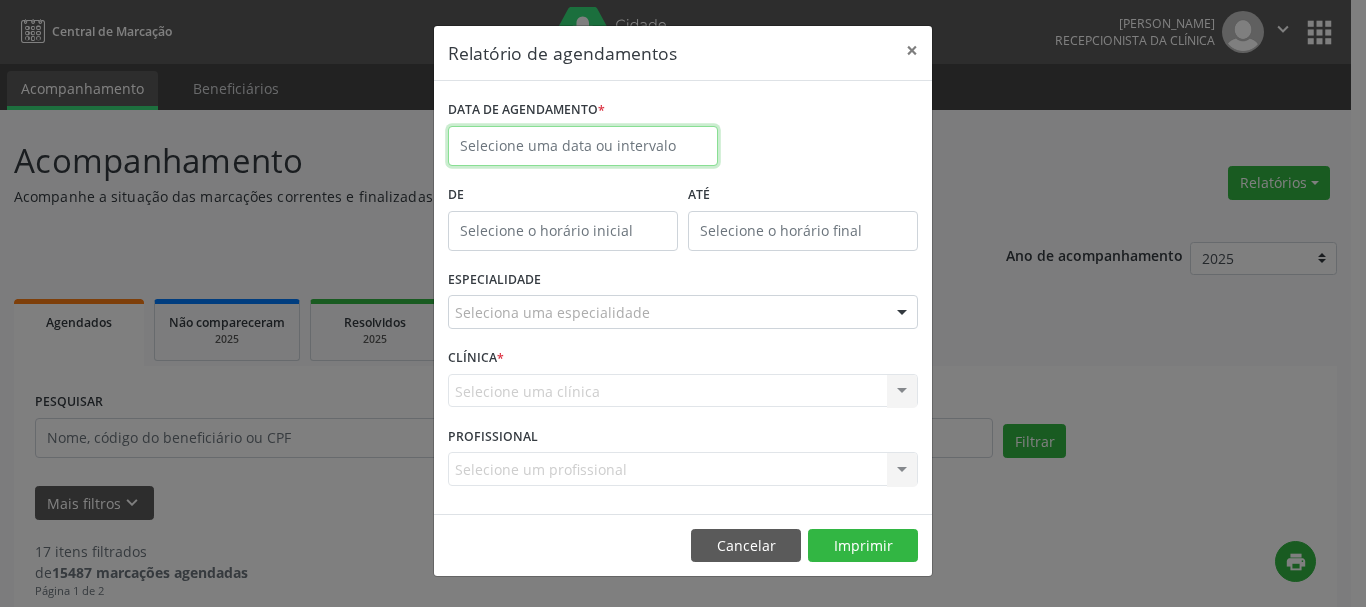 click at bounding box center (583, 146) 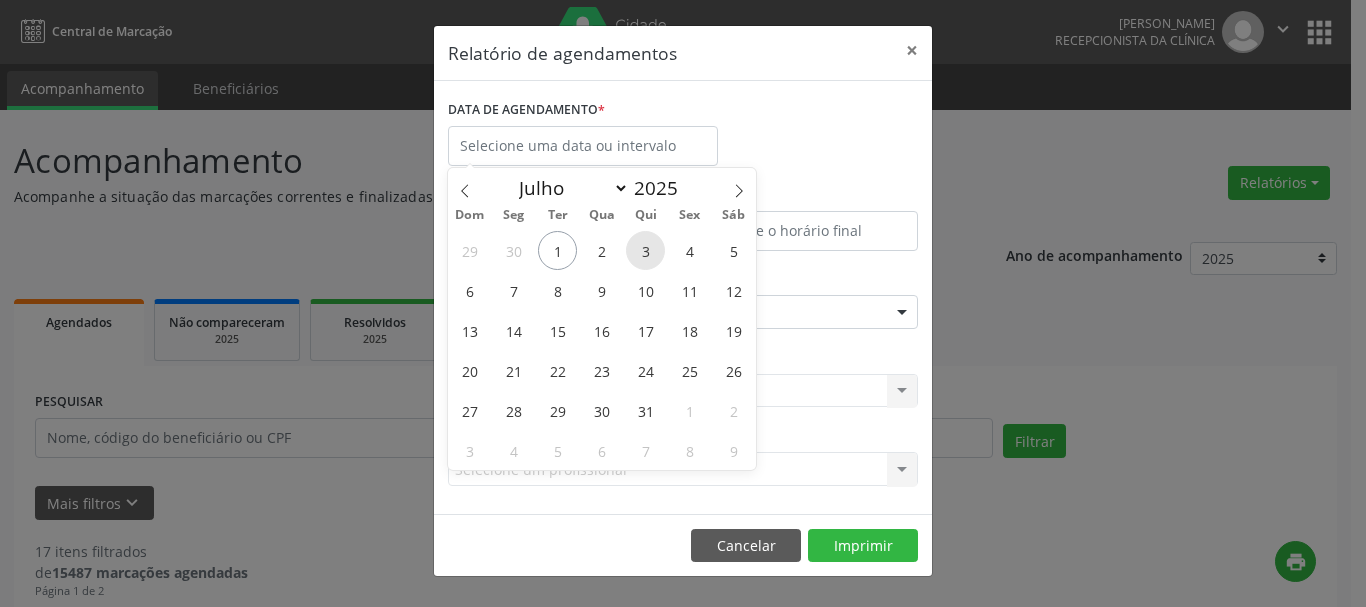 click on "3" at bounding box center (645, 250) 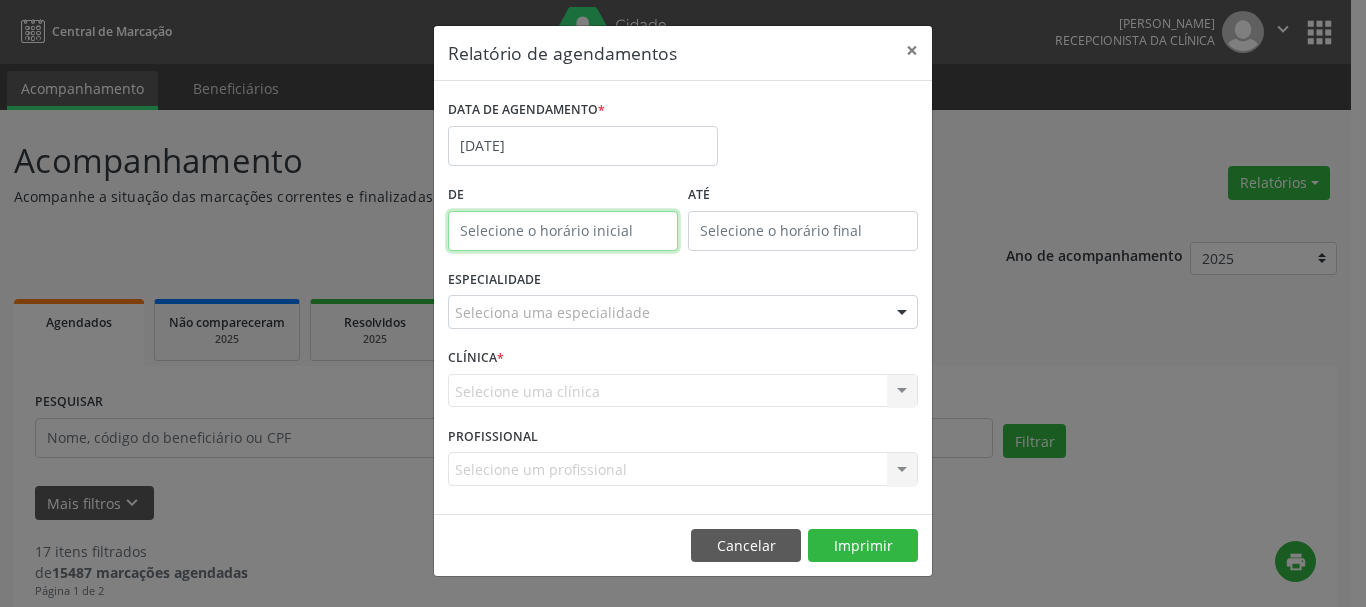 click at bounding box center [563, 231] 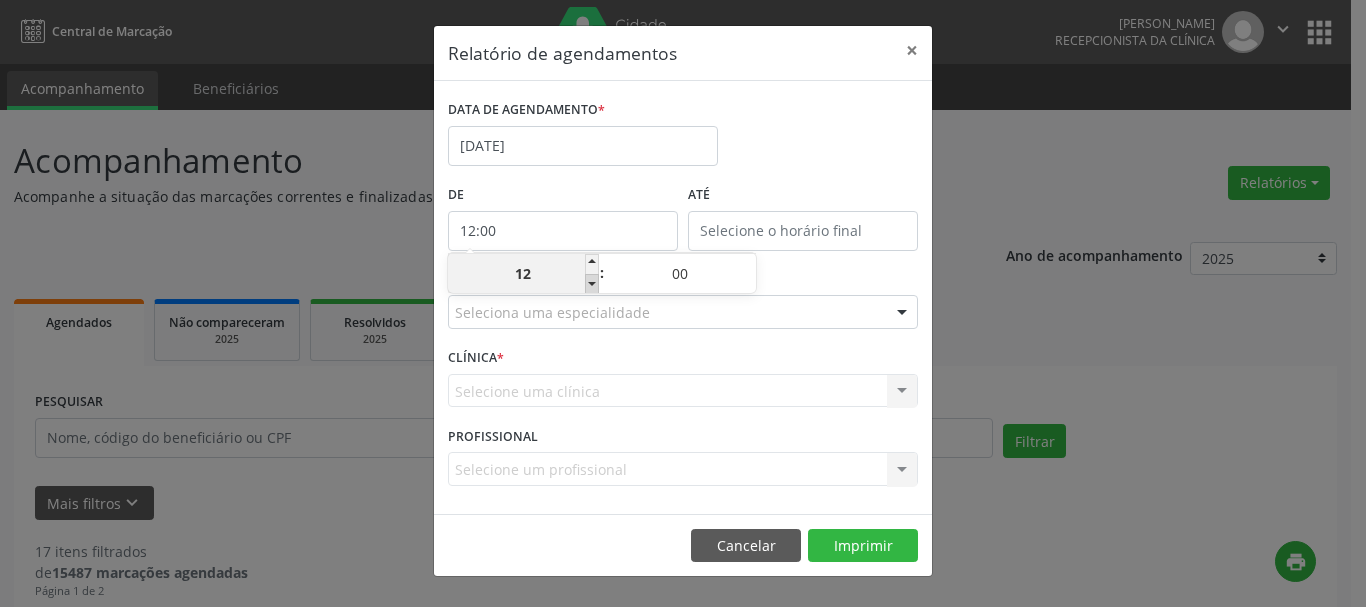 click at bounding box center [592, 284] 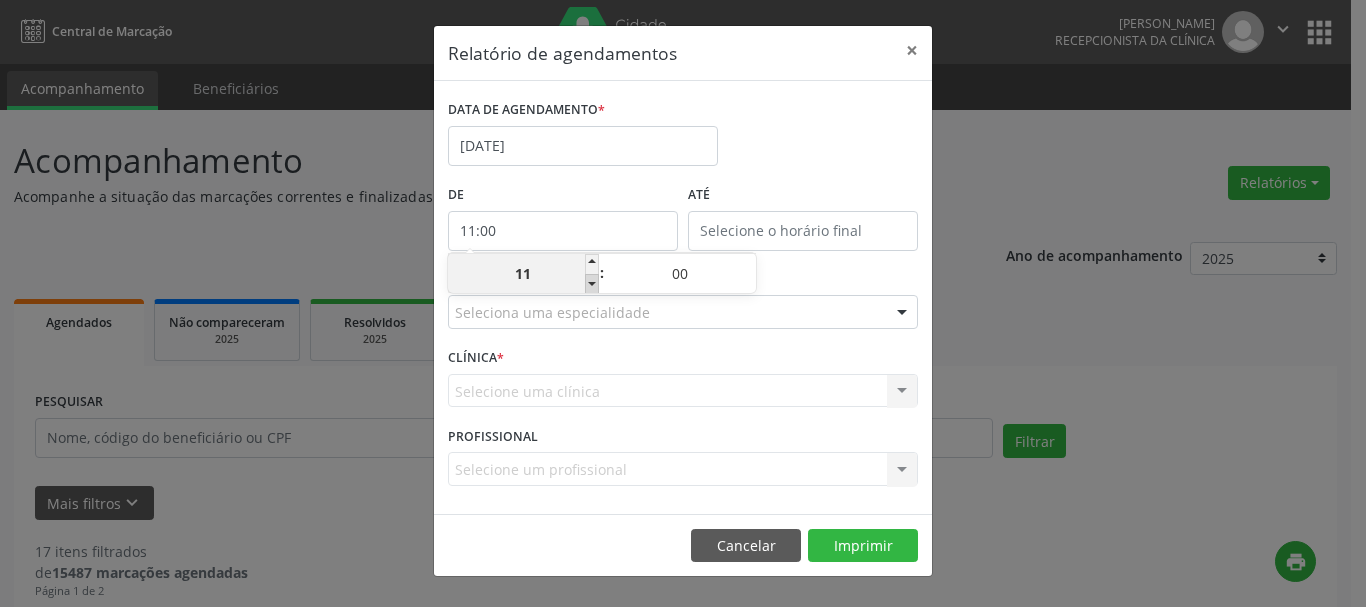 click at bounding box center [592, 284] 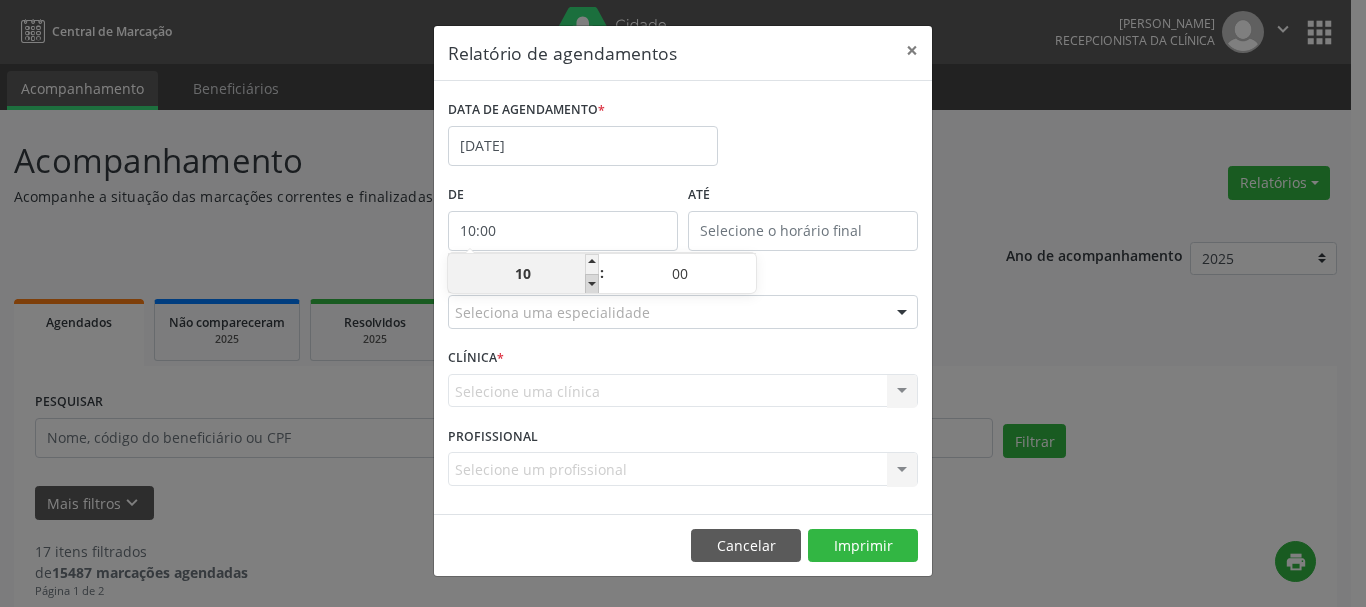 click at bounding box center (592, 284) 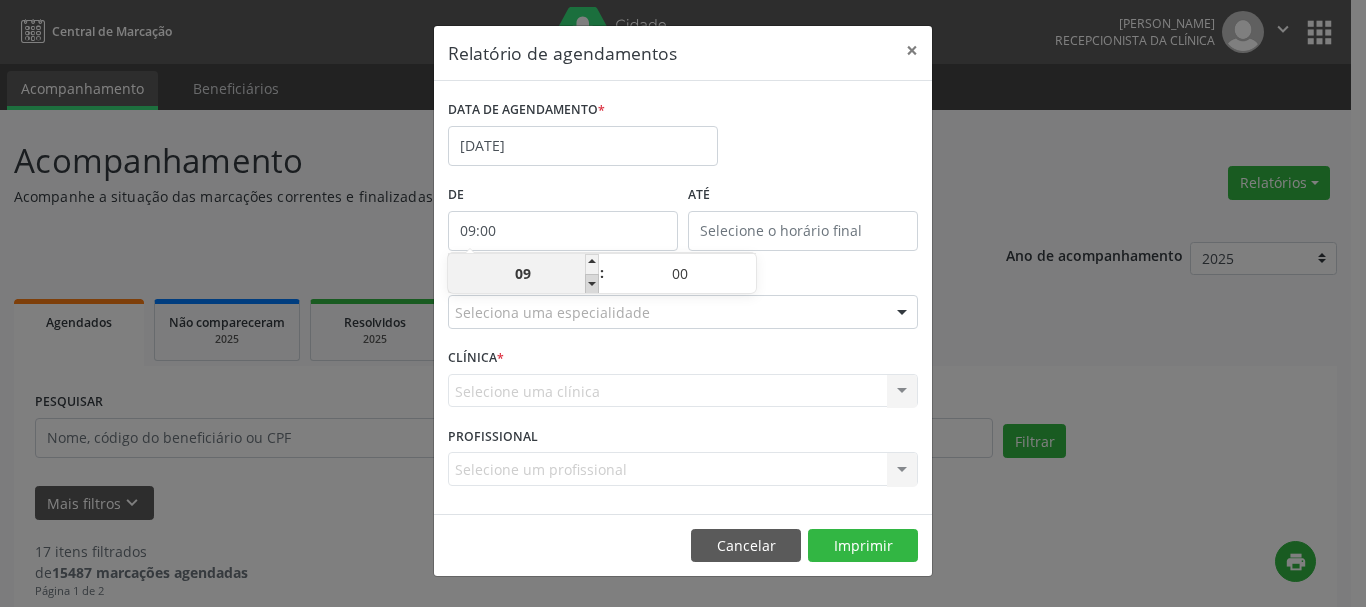 click at bounding box center (592, 284) 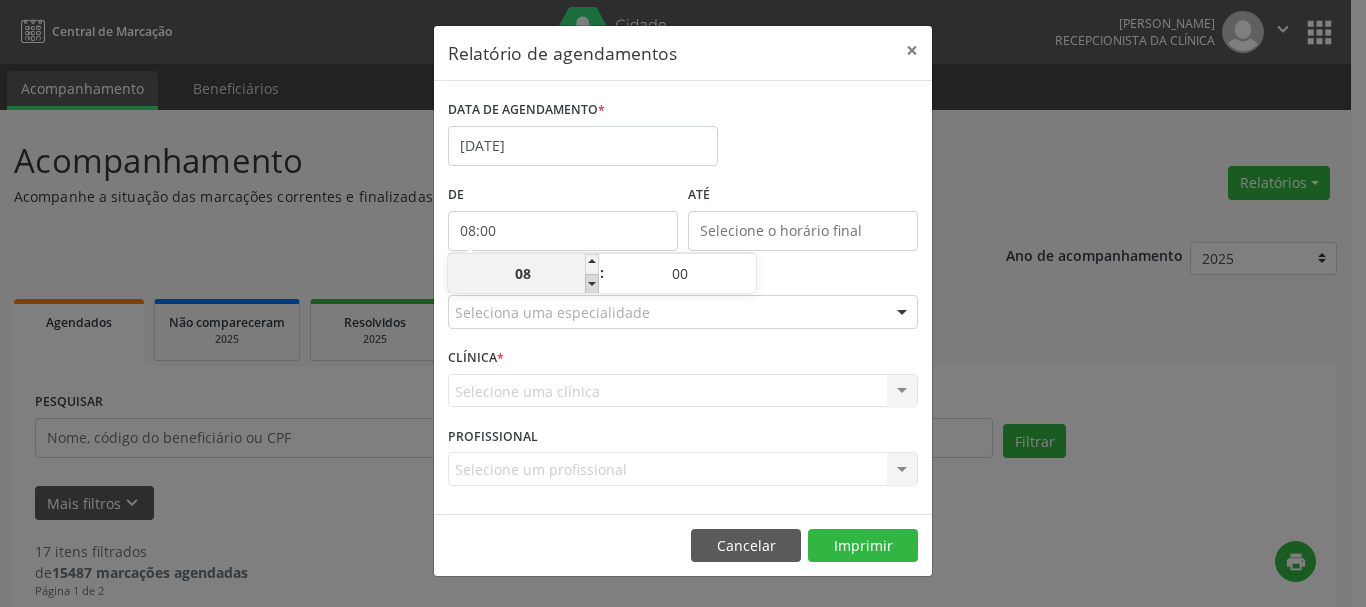 click at bounding box center [592, 284] 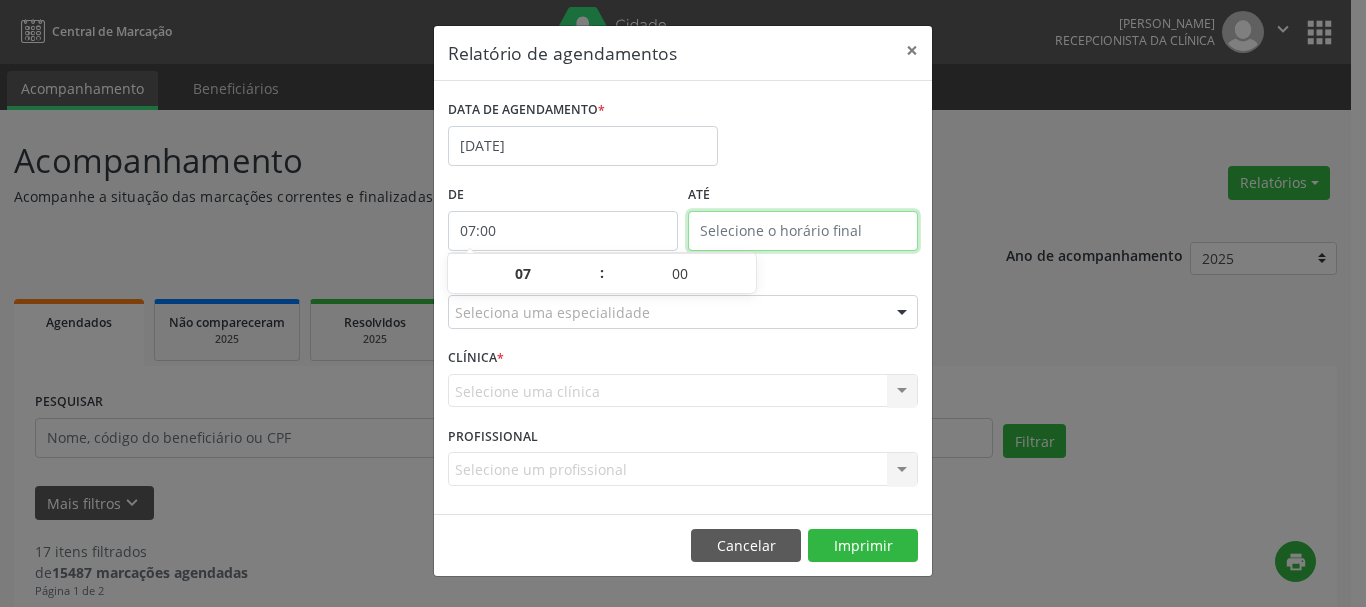 click at bounding box center (803, 231) 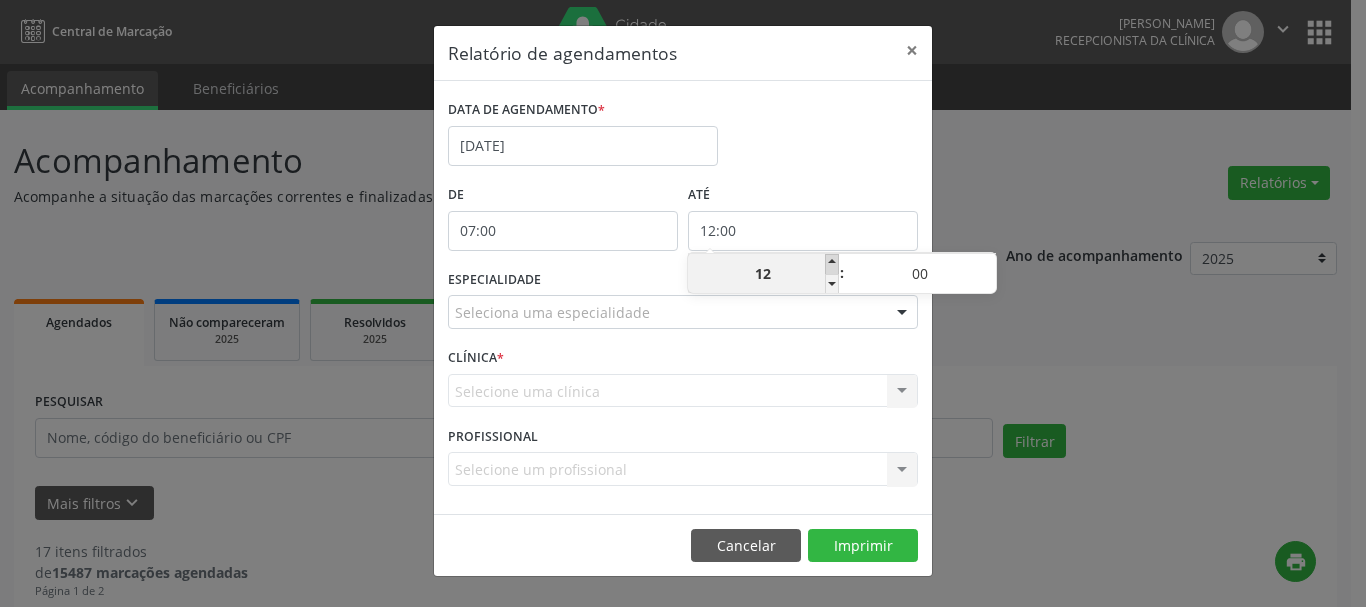 click at bounding box center [832, 264] 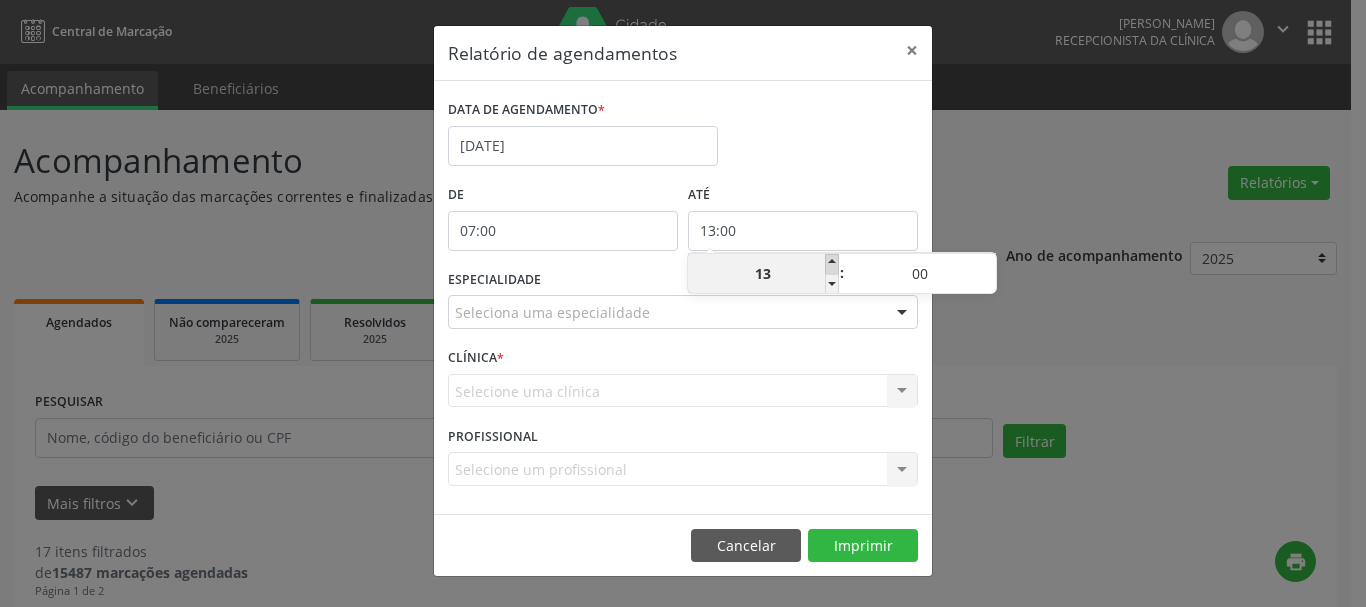 click at bounding box center (832, 264) 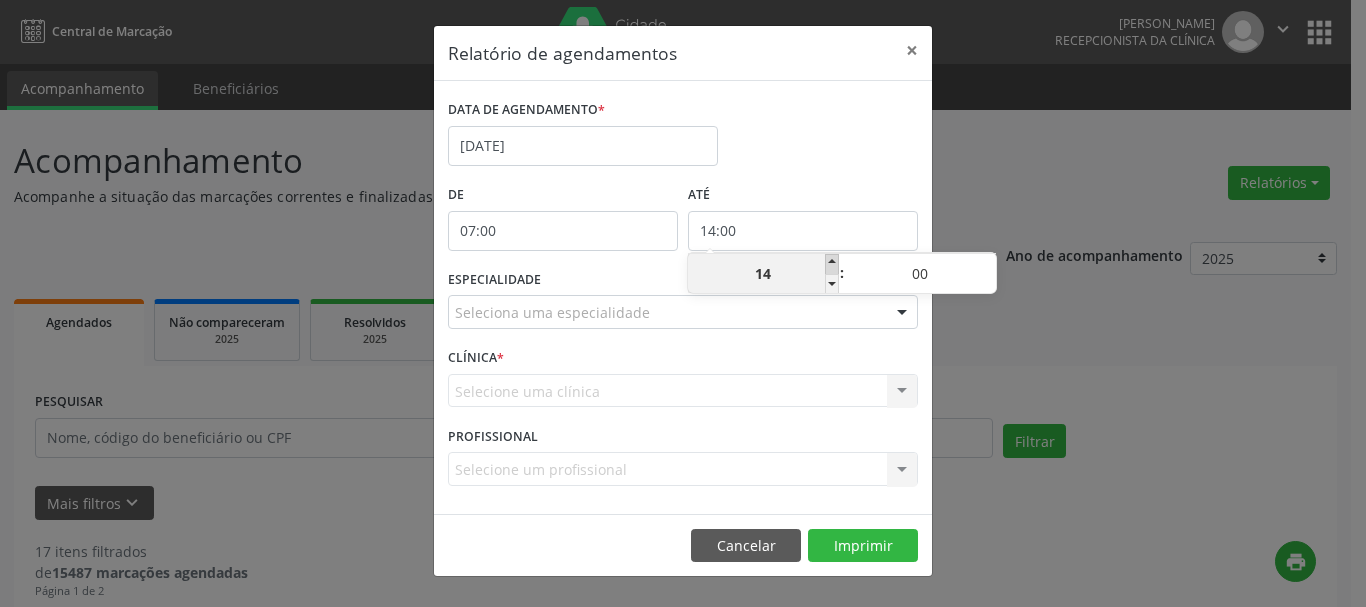 click at bounding box center (832, 264) 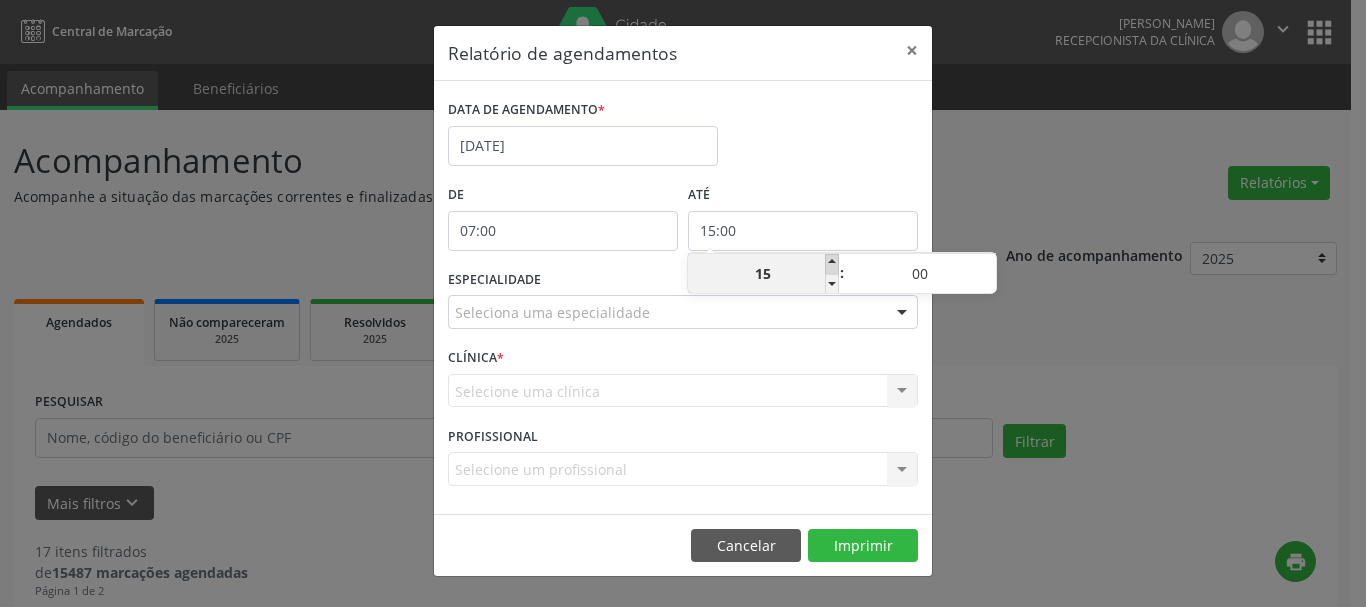 click at bounding box center (832, 264) 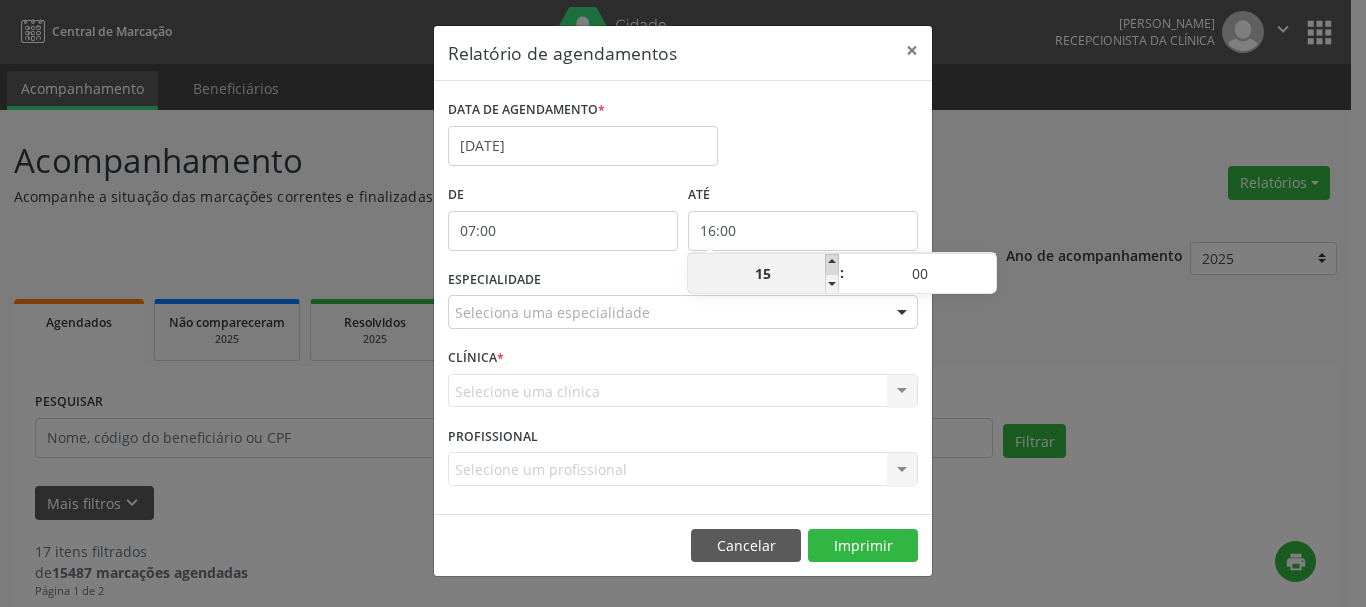 type on "16" 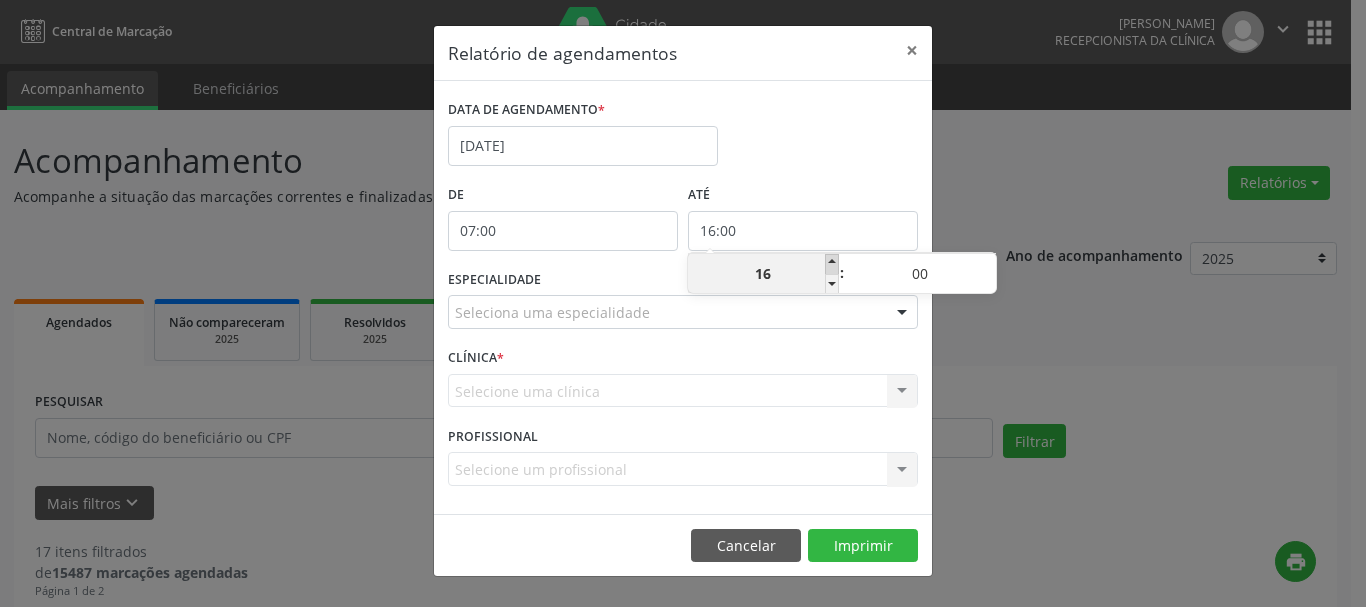 click at bounding box center (832, 264) 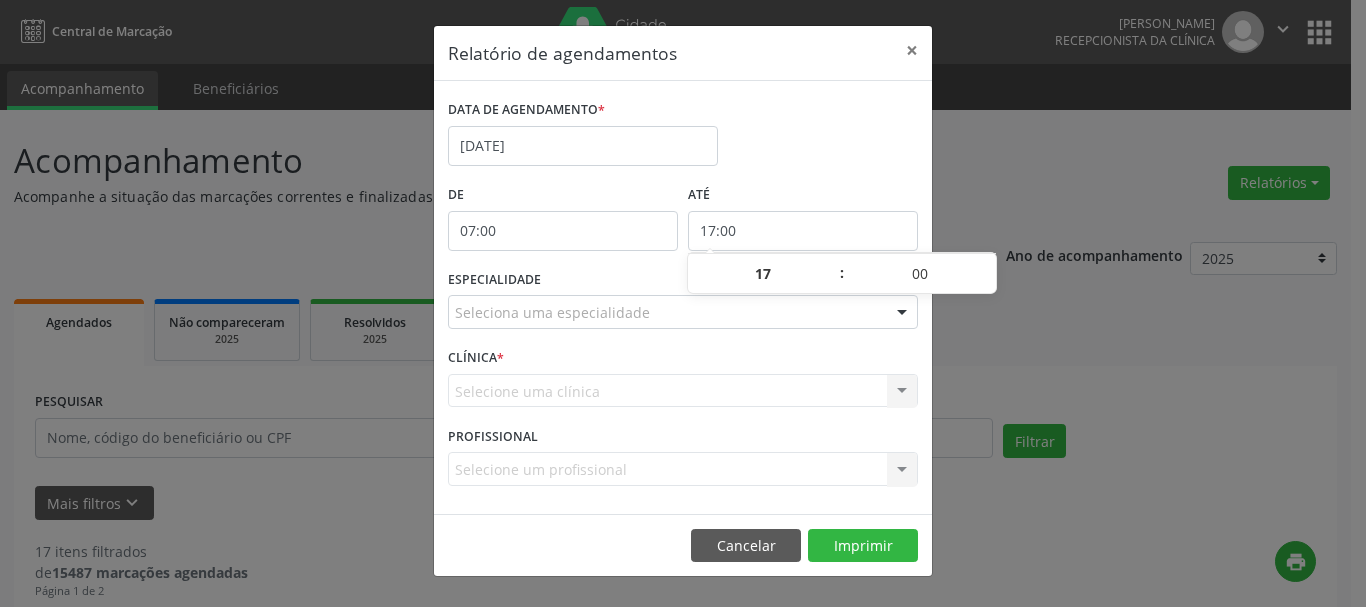 click on "Seleciona uma especialidade" at bounding box center (683, 312) 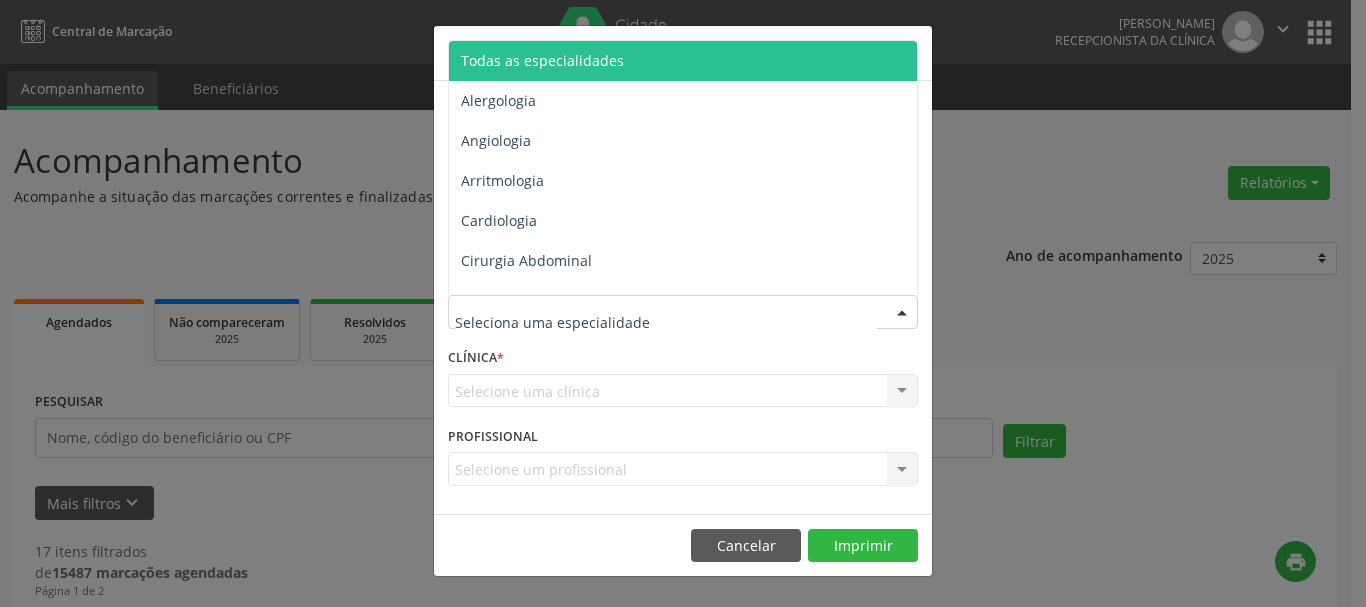 click on "Todas as especialidades" at bounding box center [542, 60] 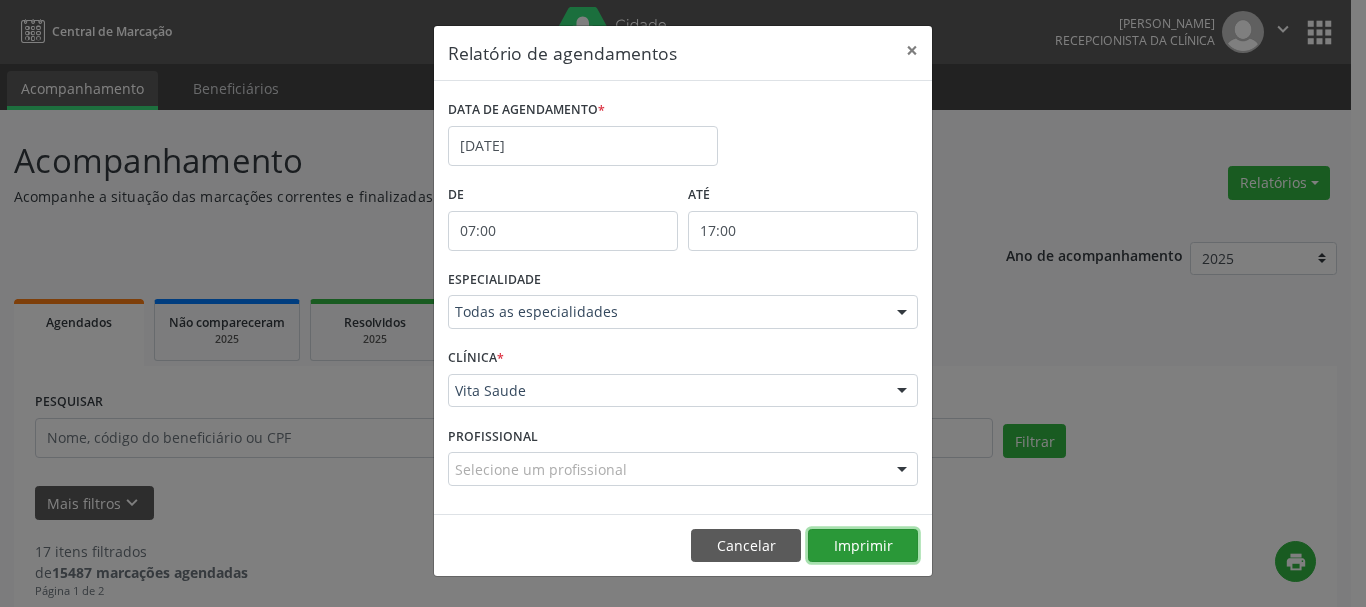 click on "Imprimir" at bounding box center (863, 546) 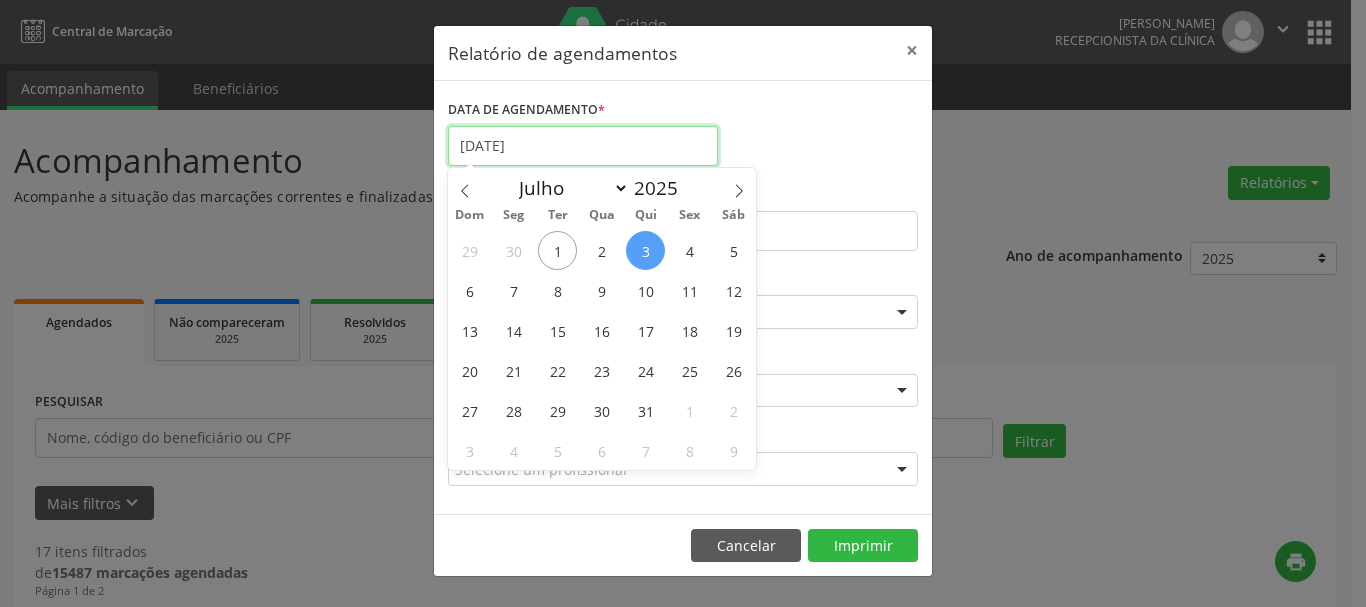 click on "[DATE]" at bounding box center (583, 146) 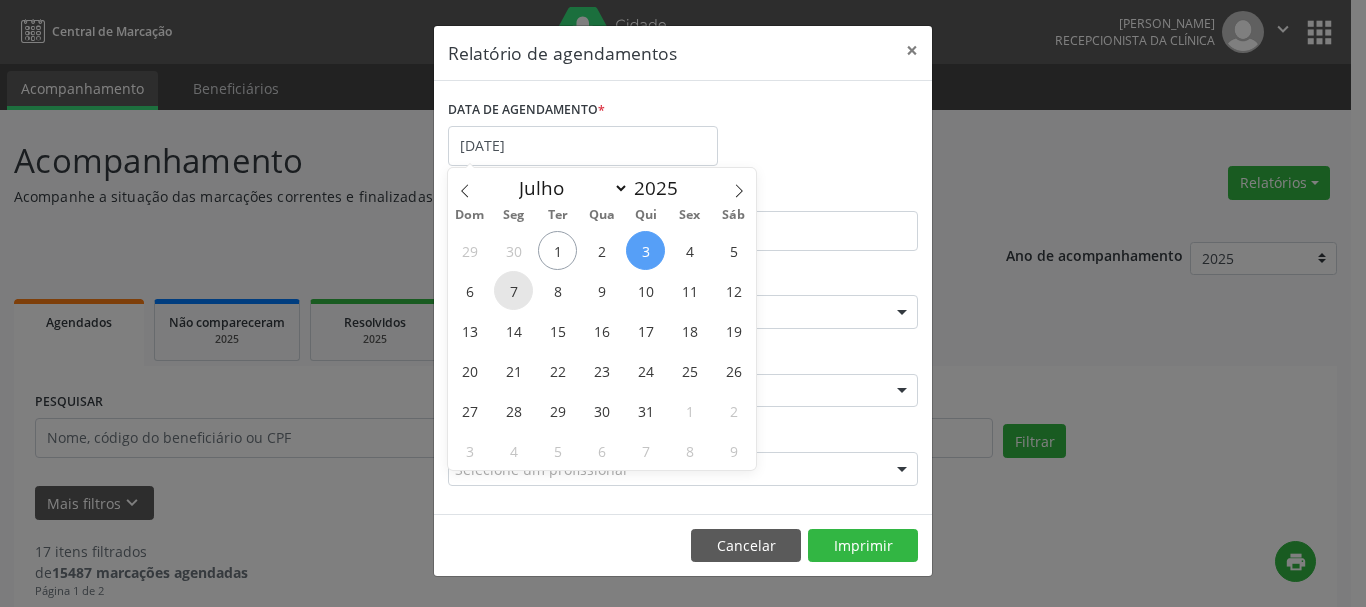 click on "7" at bounding box center [513, 290] 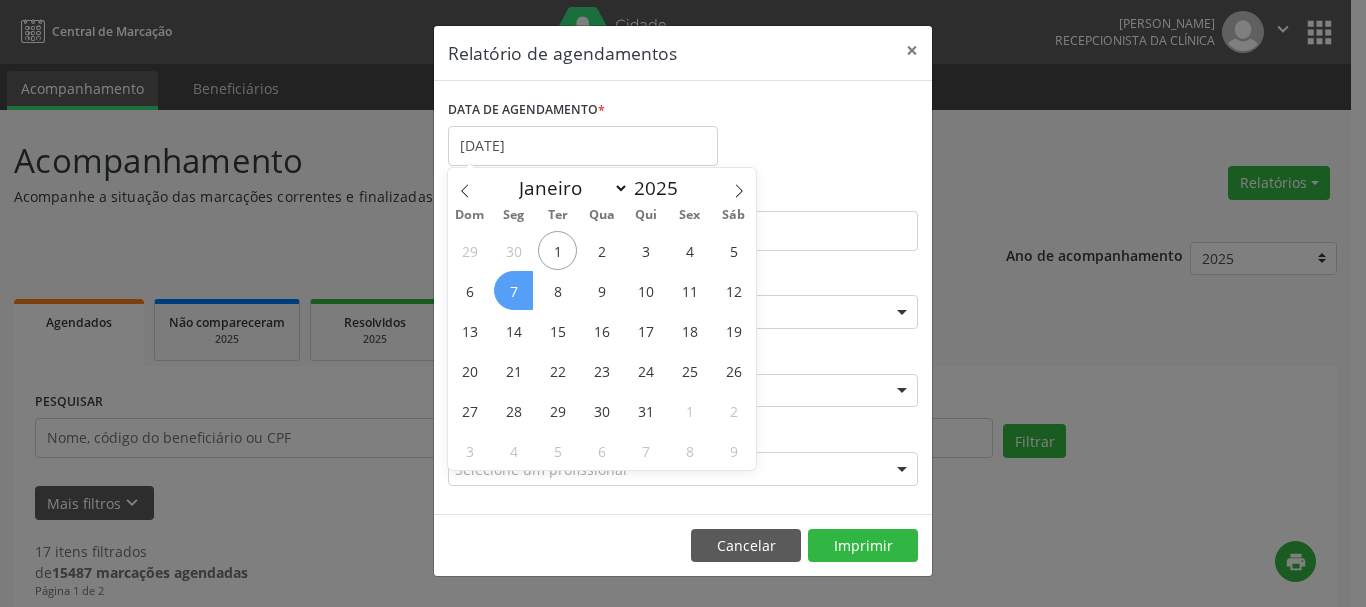 click on "7" at bounding box center [513, 290] 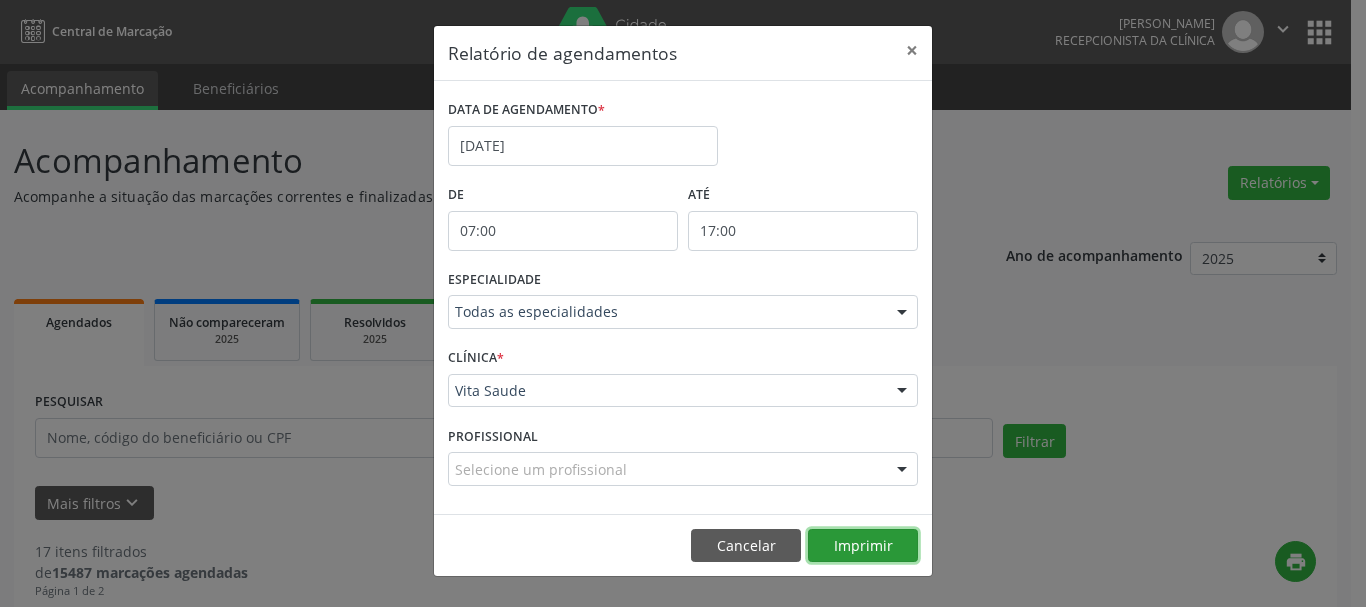 click on "Imprimir" at bounding box center [863, 546] 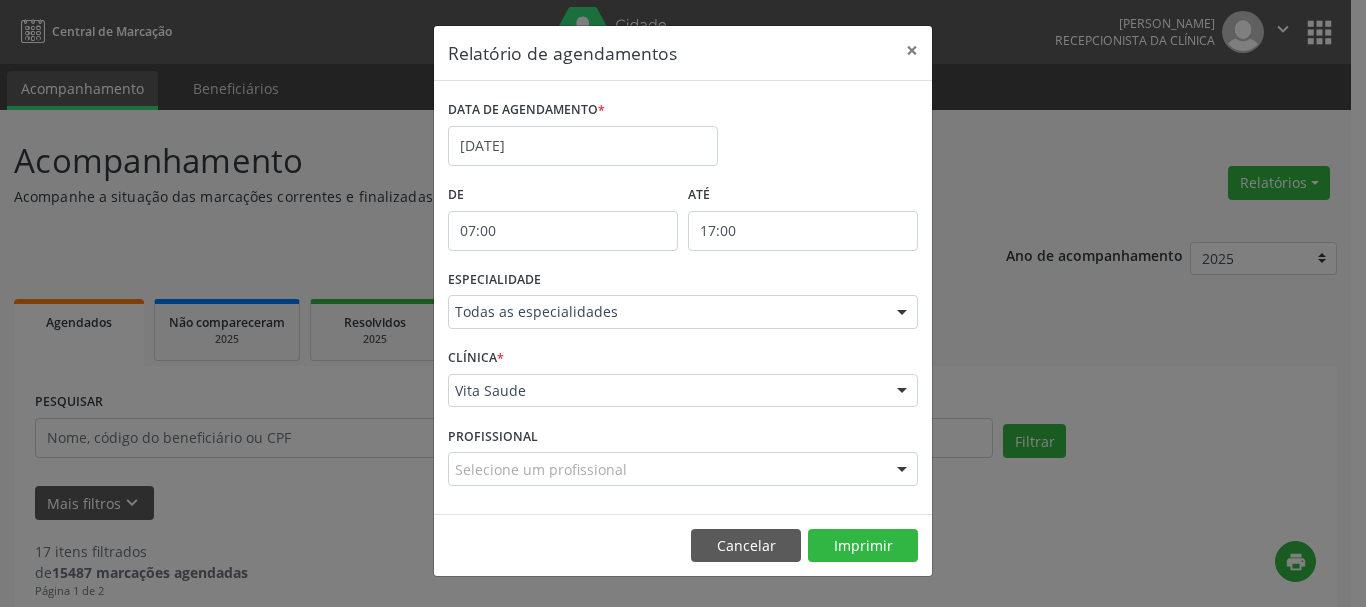 click on "DATA DE AGENDAMENTO
*" at bounding box center [526, 110] 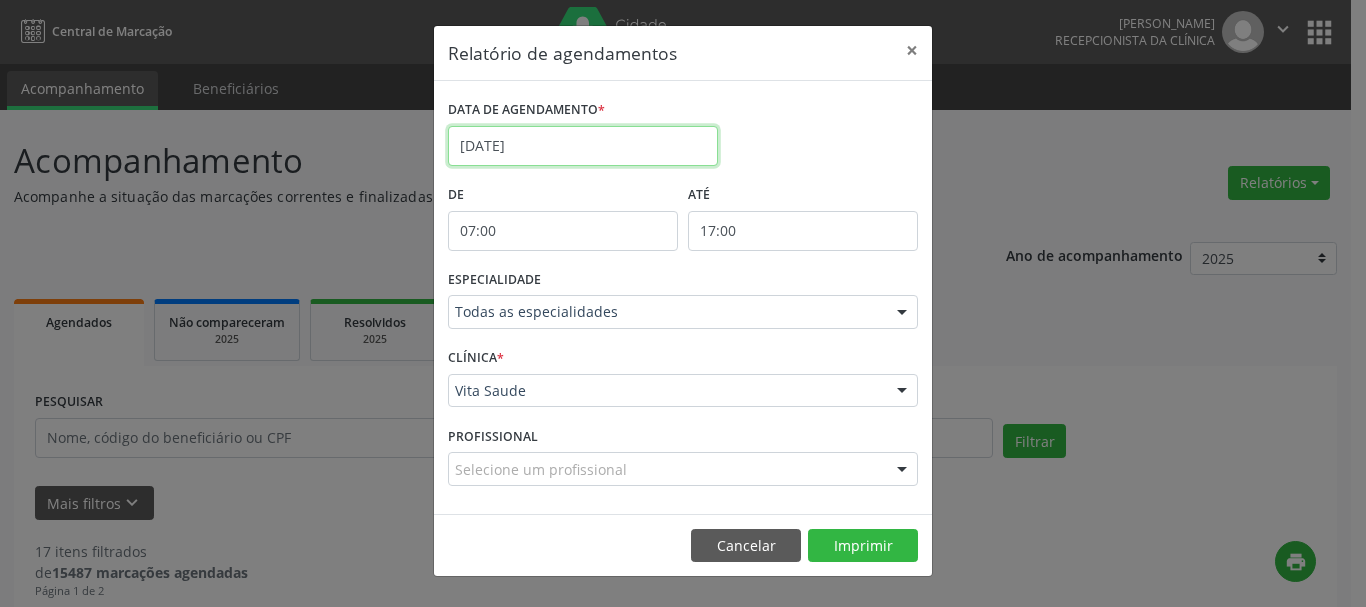 click on "[DATE]" at bounding box center [583, 146] 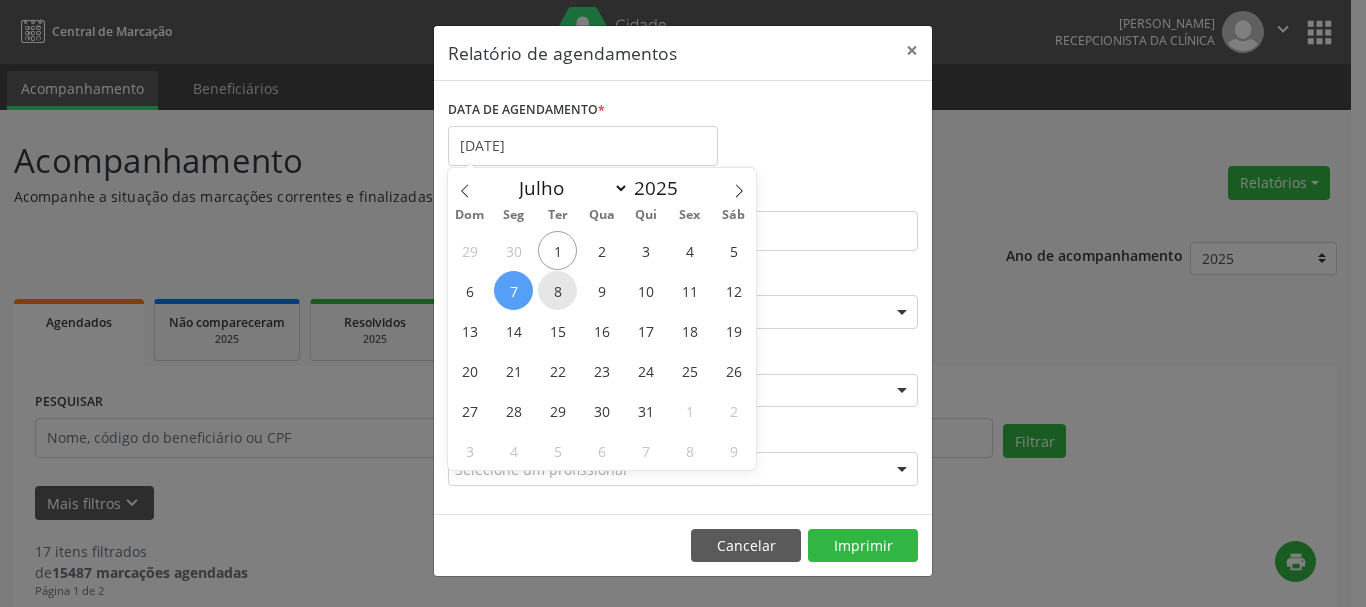 click on "8" at bounding box center [557, 290] 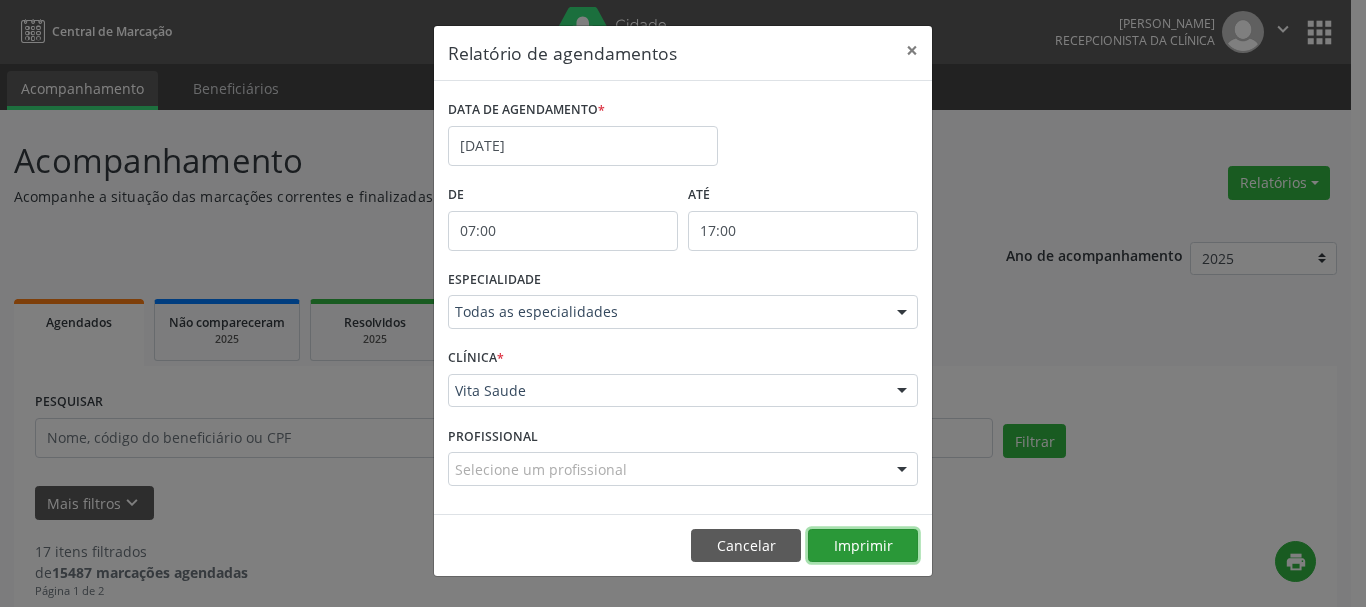 click on "Imprimir" at bounding box center (863, 546) 